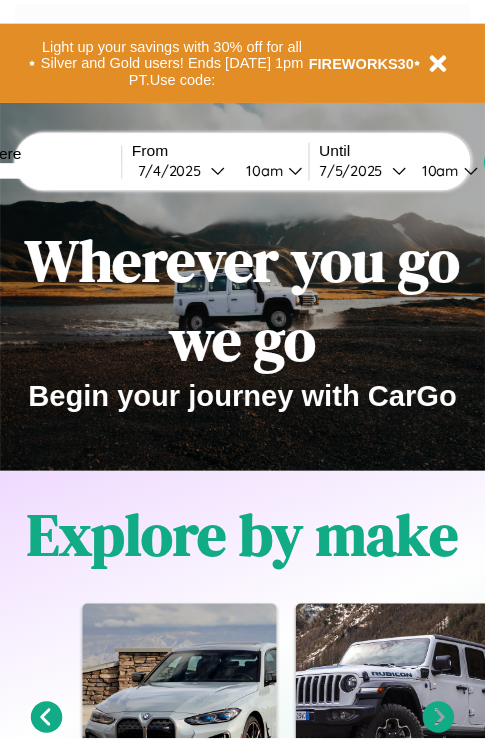 scroll, scrollTop: 0, scrollLeft: 0, axis: both 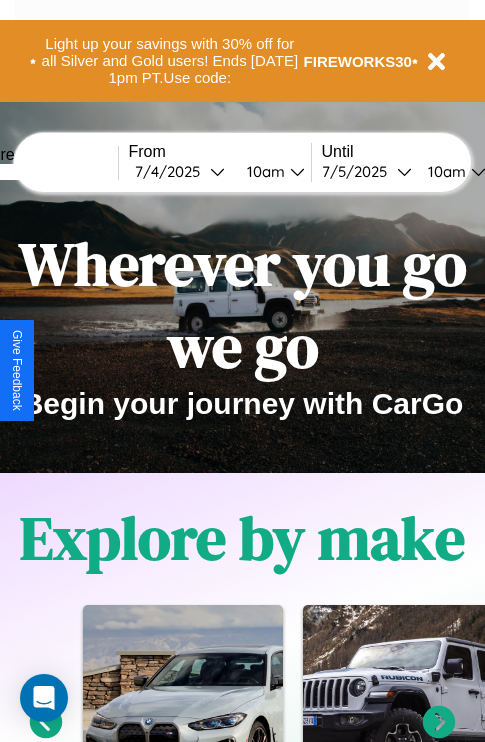 click at bounding box center (43, 172) 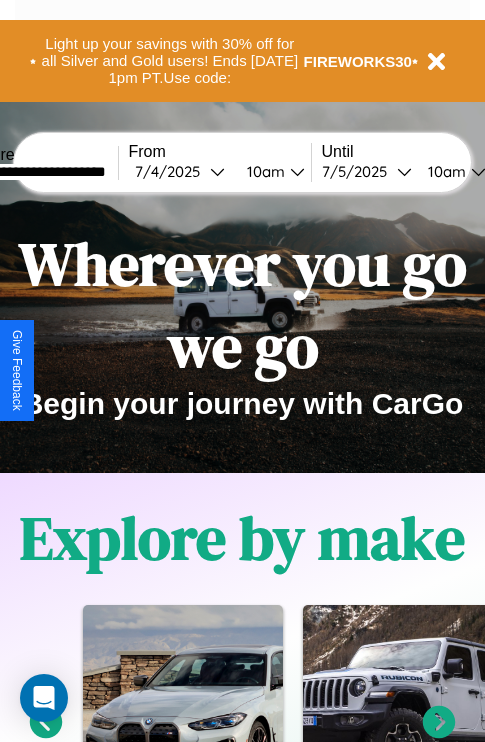 type on "**********" 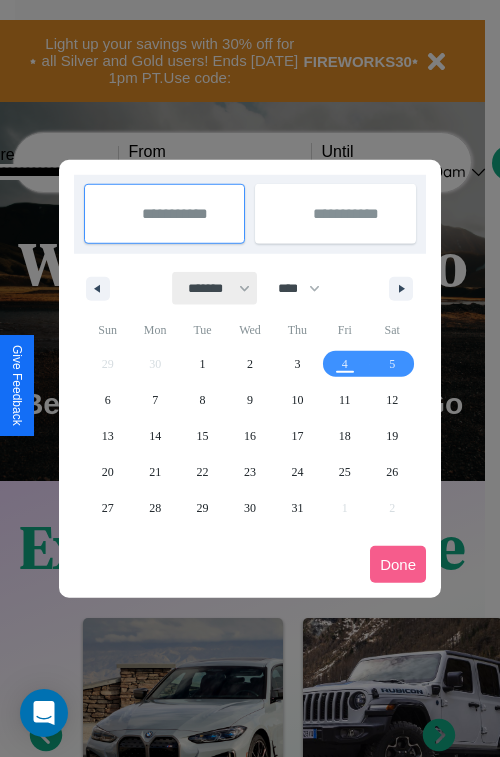 click on "******* ******** ***** ***** *** **** **** ****** ********* ******* ******** ********" at bounding box center (215, 288) 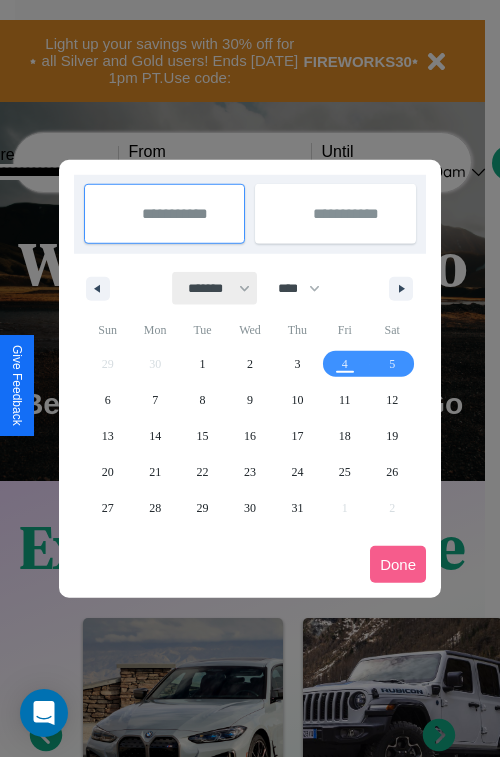 select on "*" 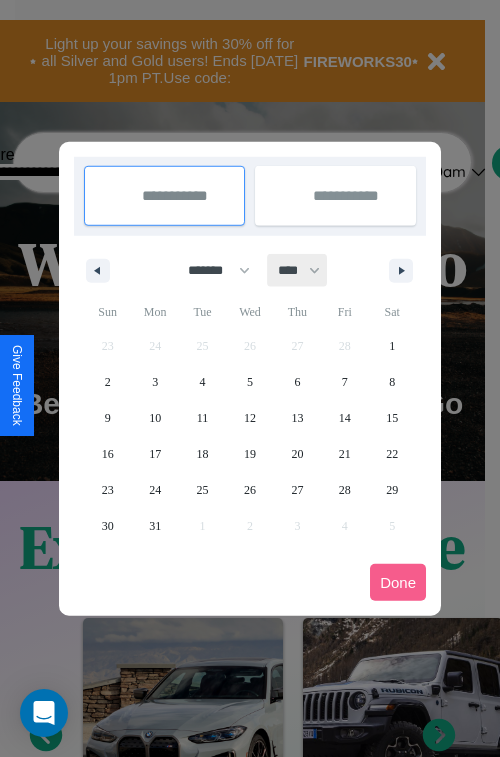 click on "**** **** **** **** **** **** **** **** **** **** **** **** **** **** **** **** **** **** **** **** **** **** **** **** **** **** **** **** **** **** **** **** **** **** **** **** **** **** **** **** **** **** **** **** **** **** **** **** **** **** **** **** **** **** **** **** **** **** **** **** **** **** **** **** **** **** **** **** **** **** **** **** **** **** **** **** **** **** **** **** **** **** **** **** **** **** **** **** **** **** **** **** **** **** **** **** **** **** **** **** **** **** **** **** **** **** **** **** **** **** **** **** **** **** **** **** **** **** **** **** ****" at bounding box center [298, 270] 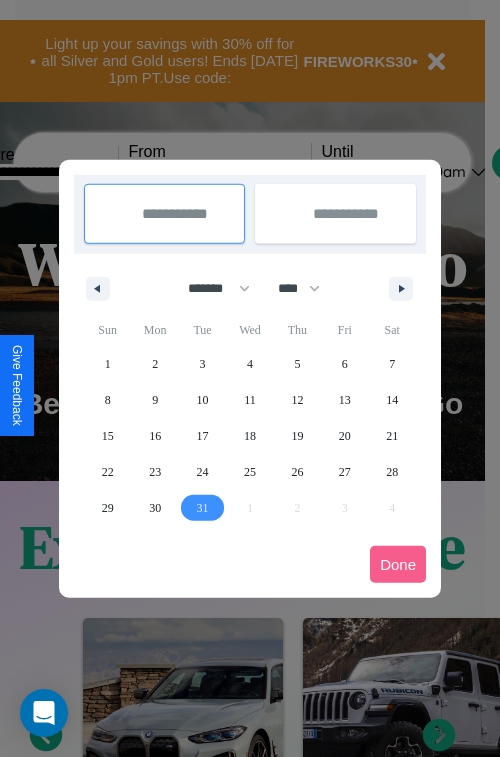 click on "31" at bounding box center (203, 508) 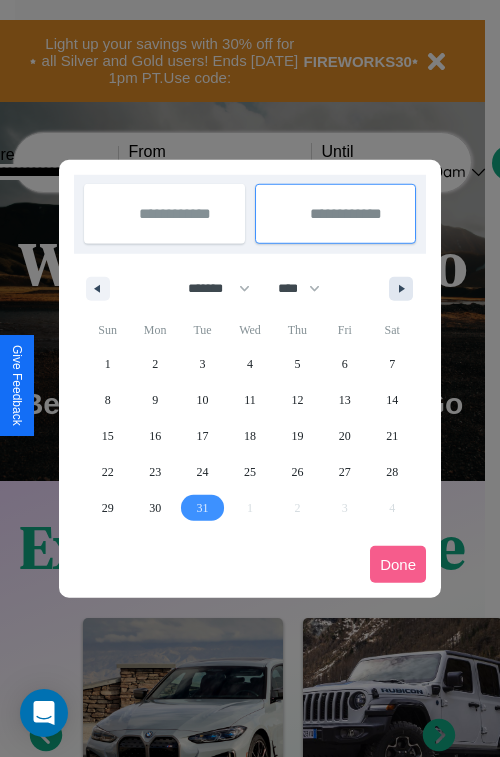 click at bounding box center (405, 289) 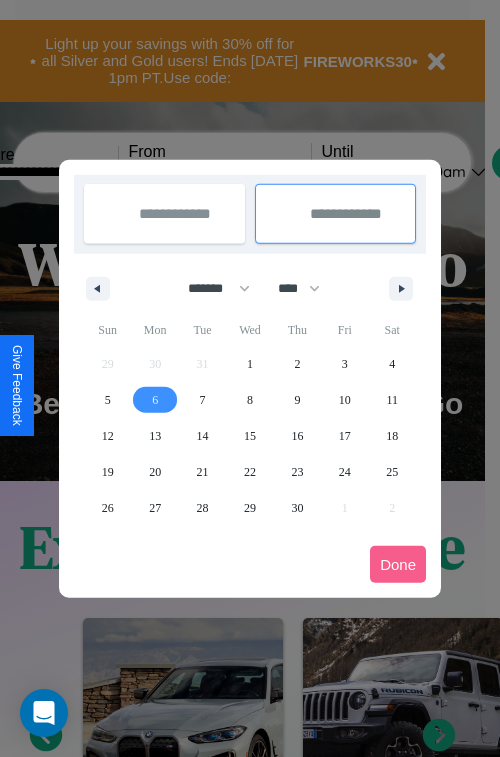 click on "6" at bounding box center [155, 400] 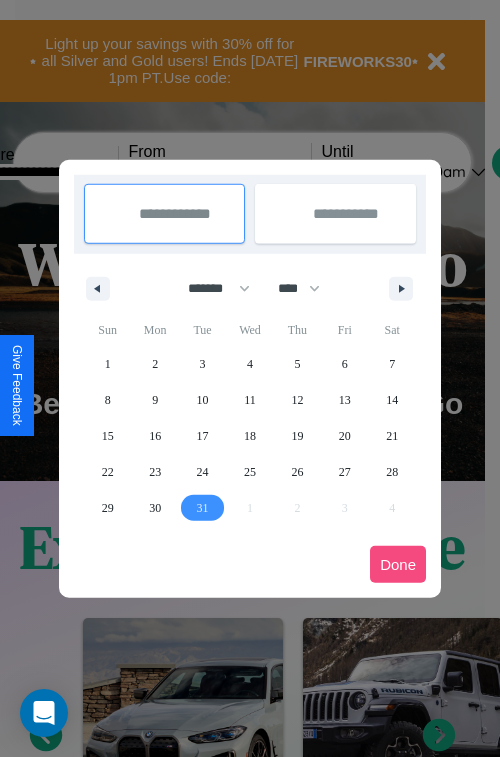 click on "Done" at bounding box center (398, 564) 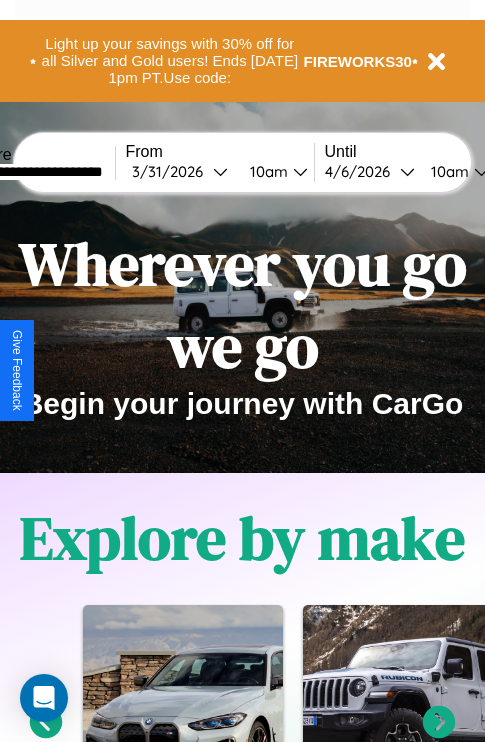 scroll, scrollTop: 0, scrollLeft: 71, axis: horizontal 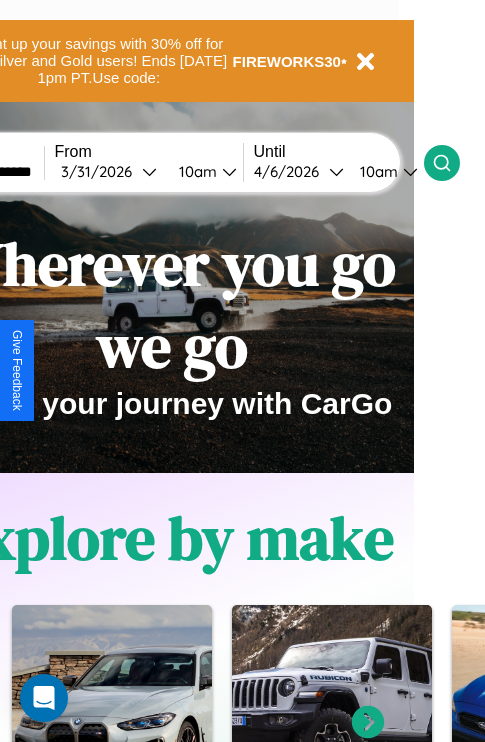 click 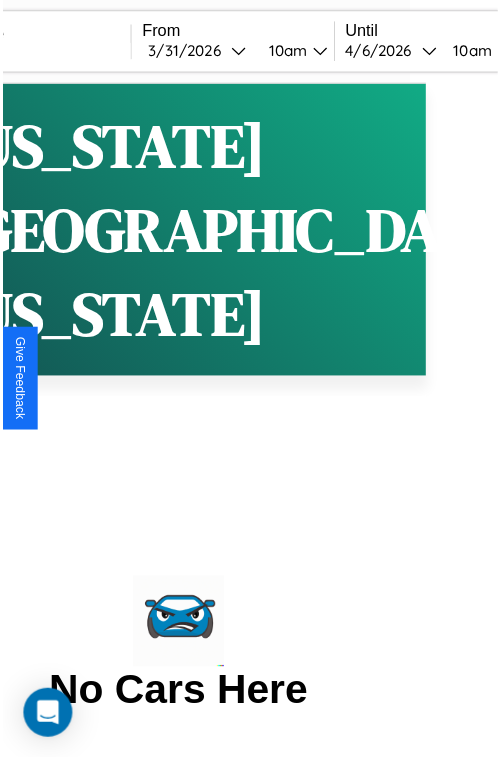scroll, scrollTop: 0, scrollLeft: 0, axis: both 